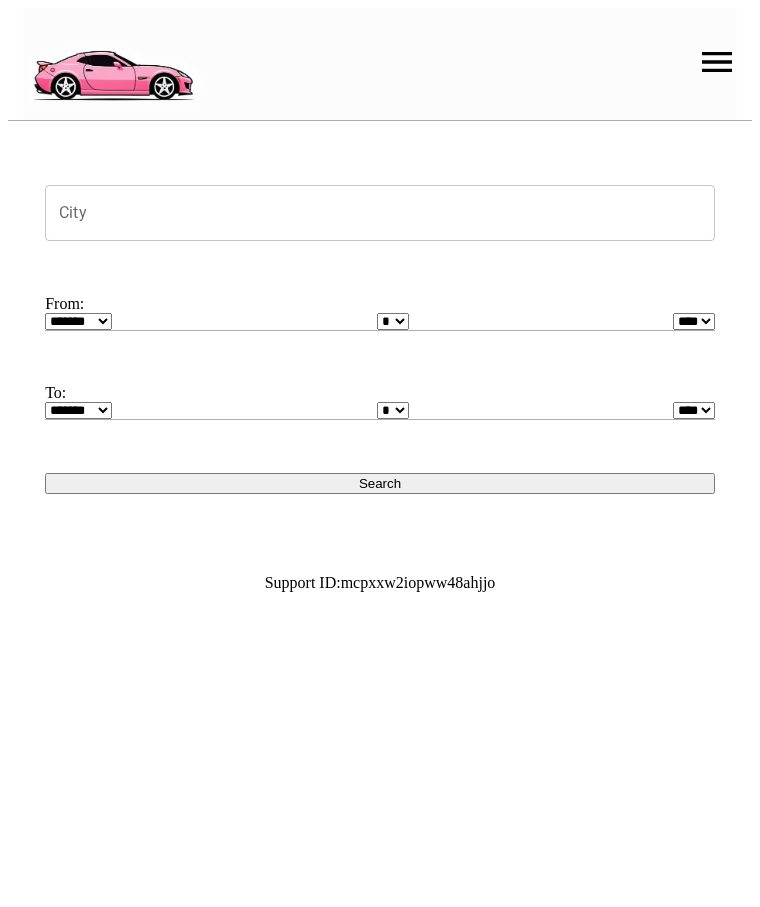 scroll, scrollTop: 0, scrollLeft: 0, axis: both 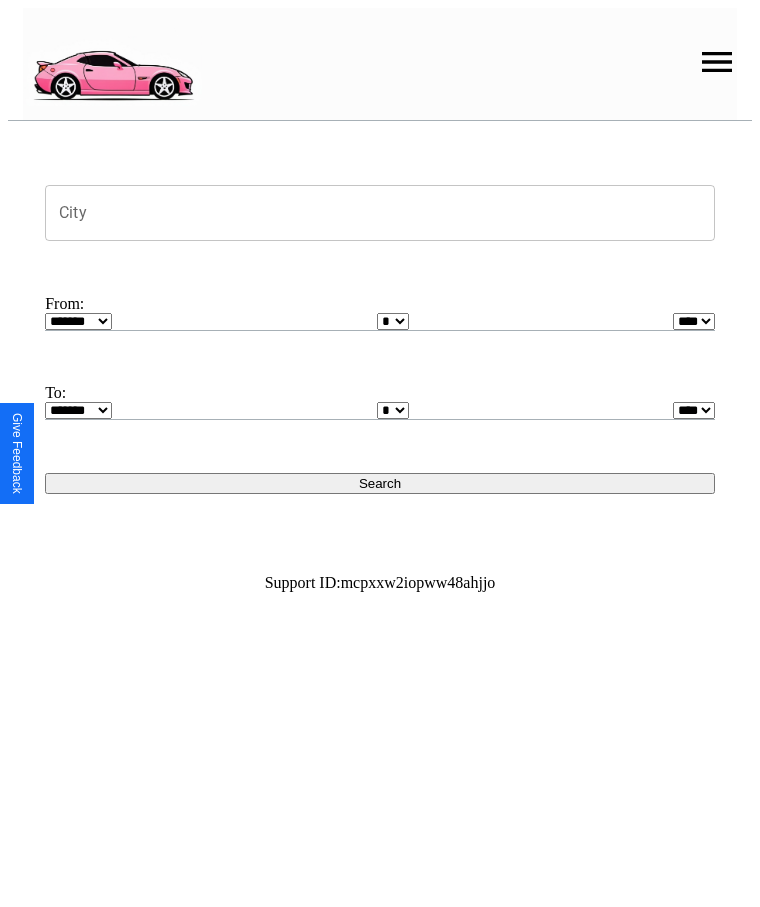 click on "City" at bounding box center (380, 213) 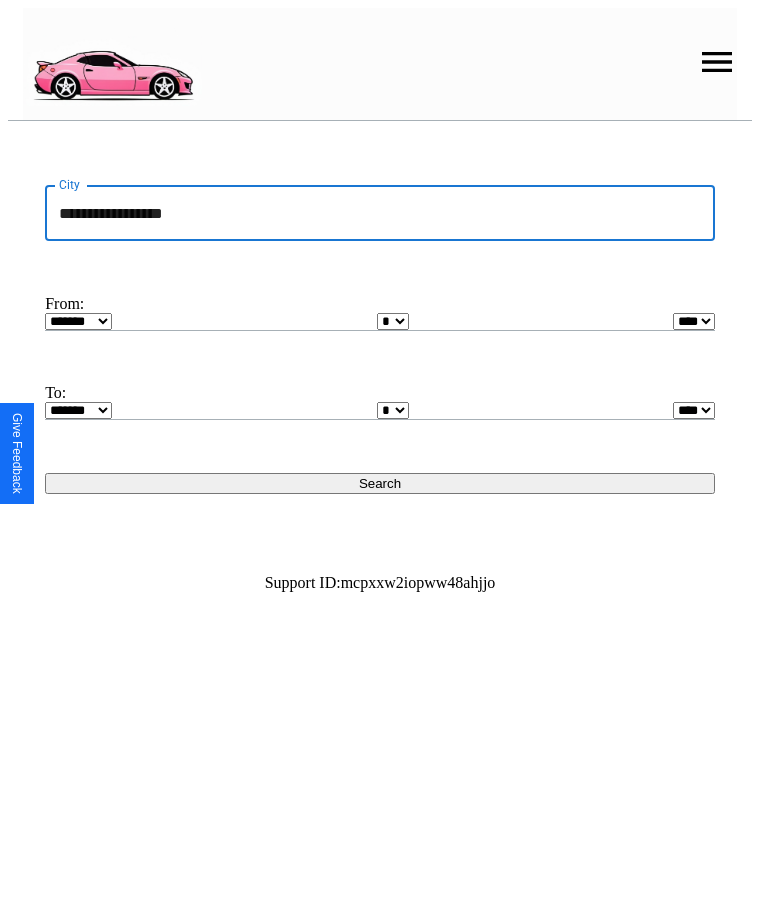 type on "**********" 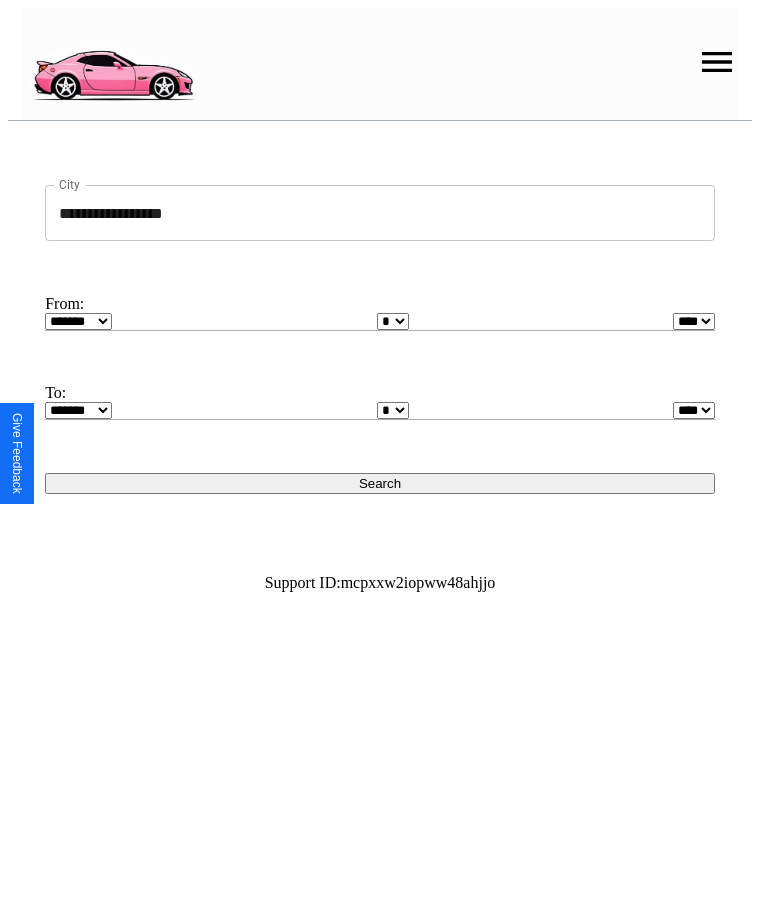 click on "******* ******** ***** ***** *** **** **** ****** ********* ******* ******** ********" at bounding box center [78, 321] 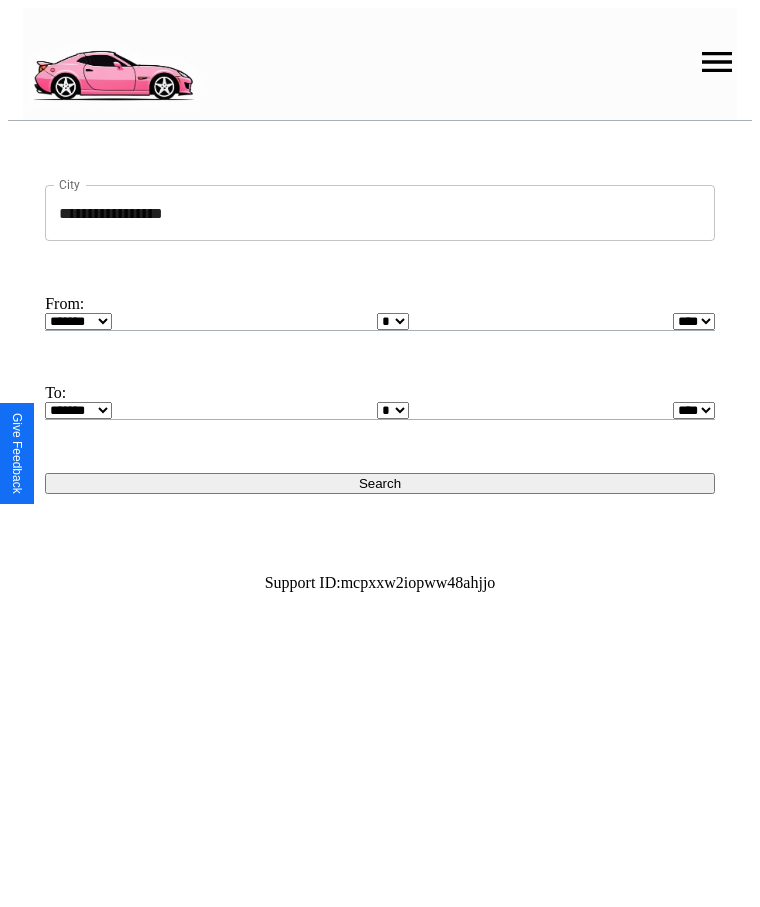 click on "* * * * * * * * * ** ** ** ** ** ** ** ** ** ** ** ** ** ** ** ** ** ** ** ** **" at bounding box center [393, 321] 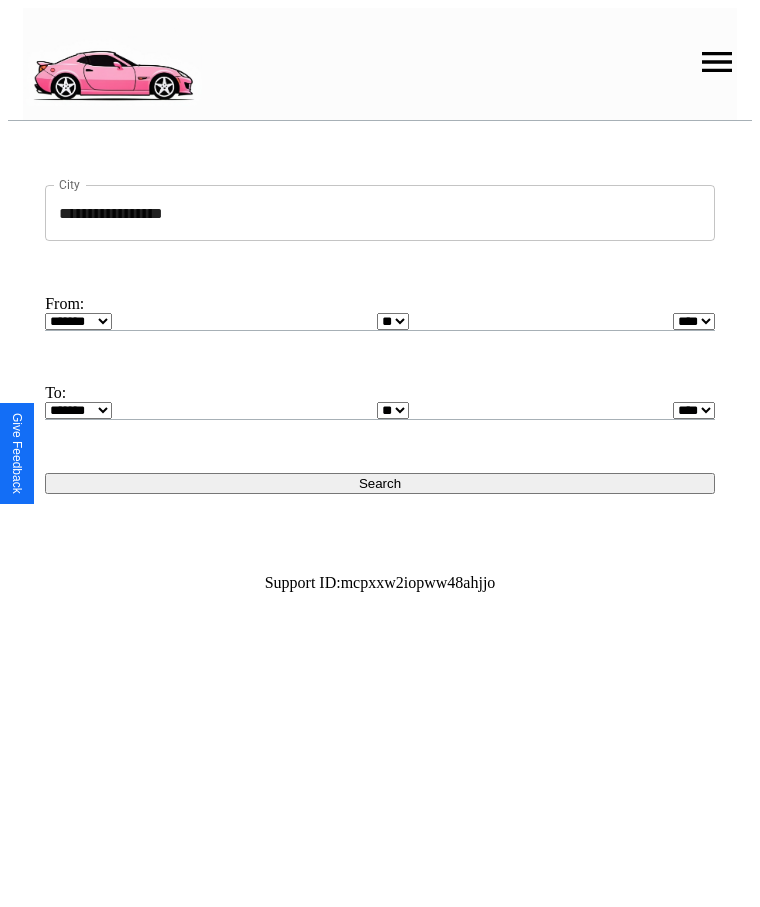 click on "* * * * * * * * * ** ** ** ** ** ** ** ** ** ** ** ** ** ** ** ** ** ** ** ** **" at bounding box center [393, 410] 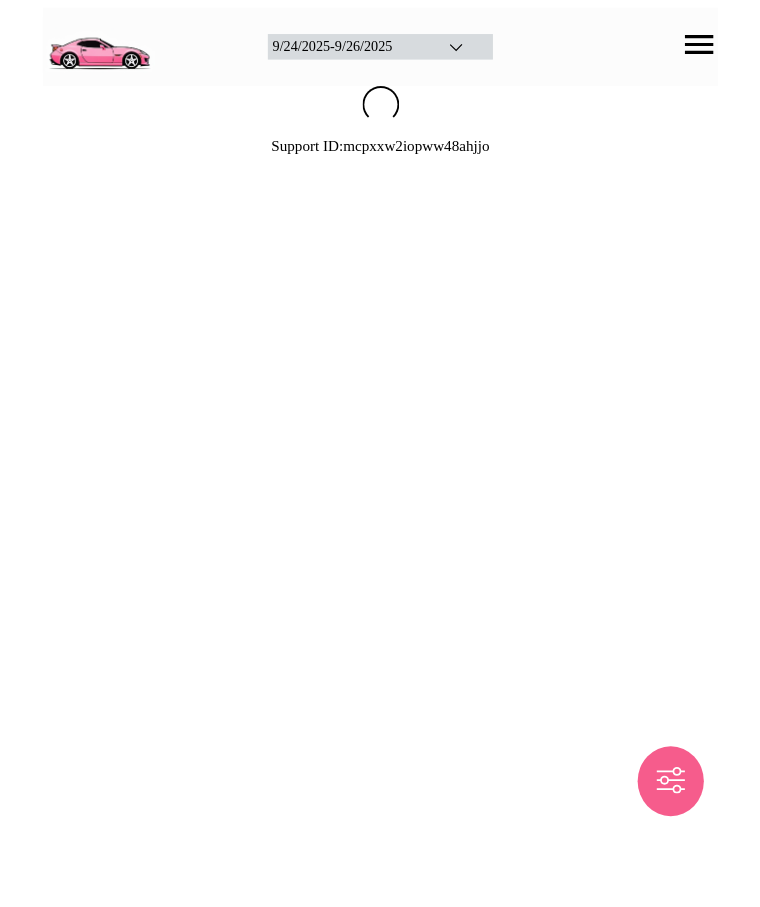scroll, scrollTop: 0, scrollLeft: 0, axis: both 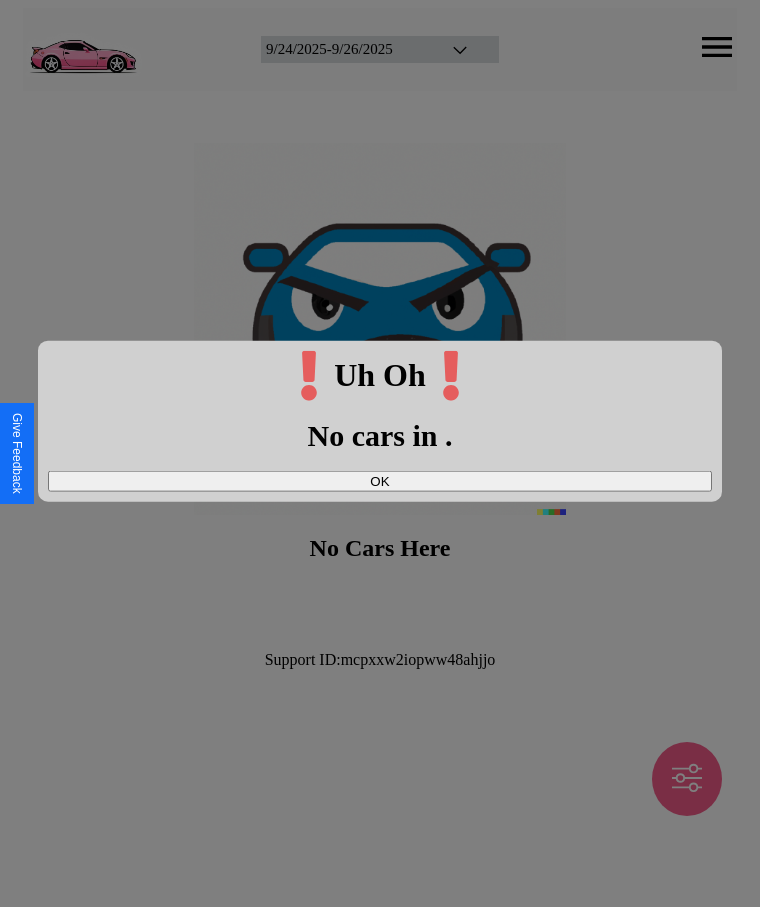 click on "OK" at bounding box center (380, 480) 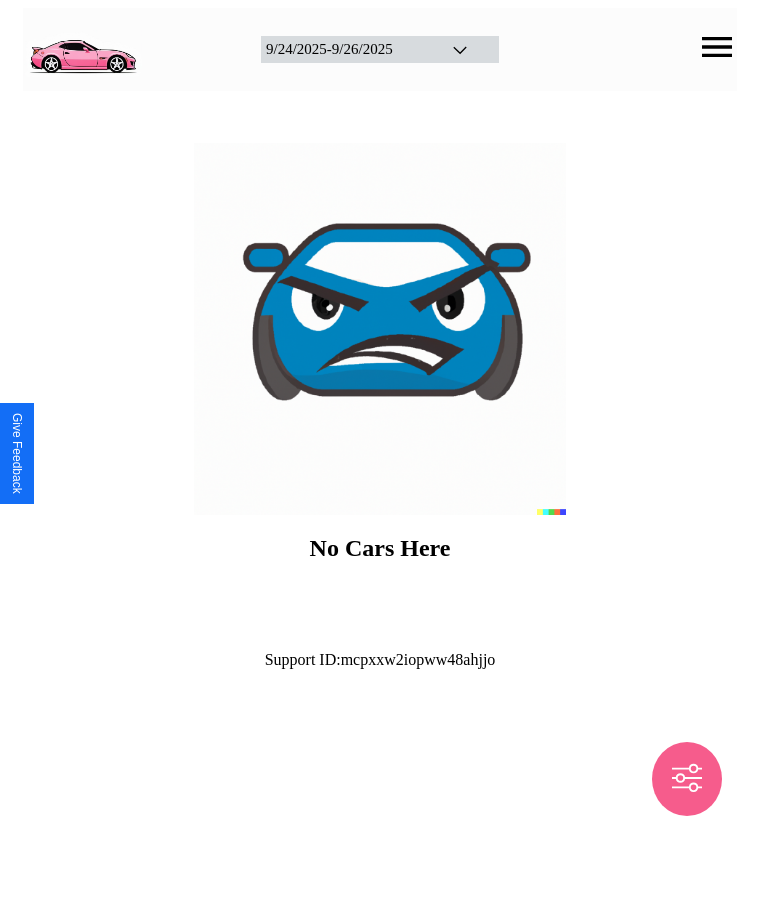click at bounding box center [82, 47] 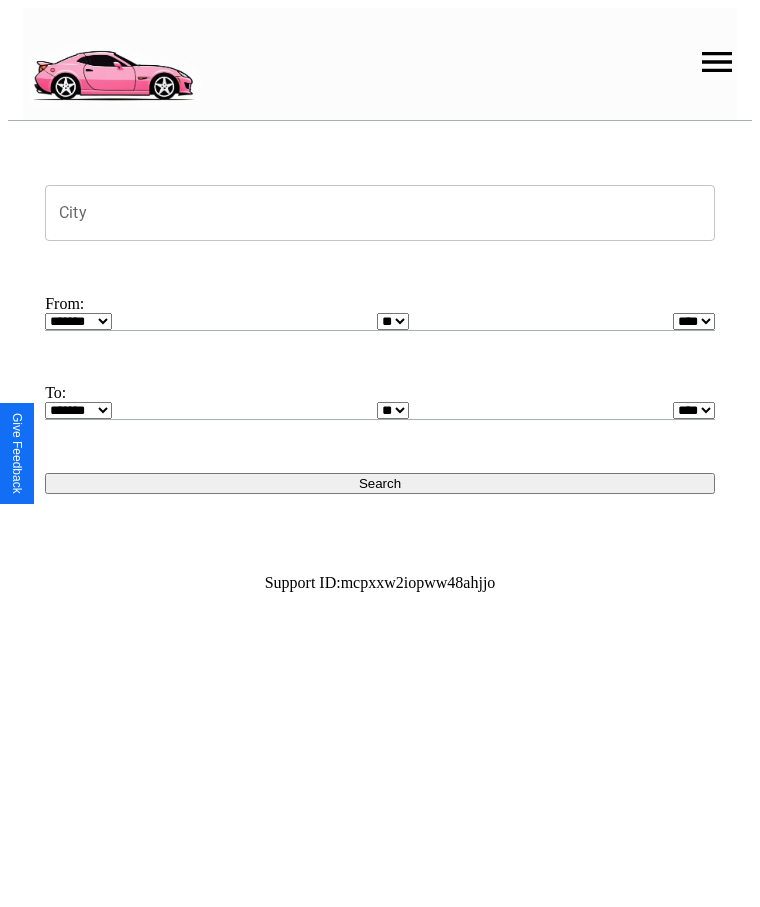 click at bounding box center [717, 62] 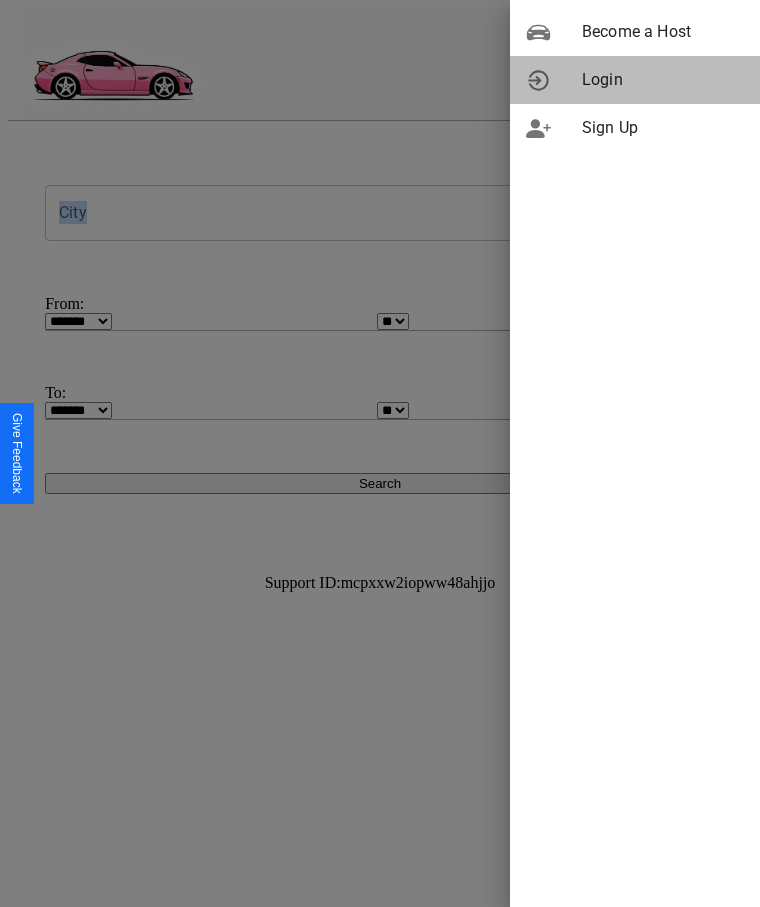 click on "Login" at bounding box center (663, 80) 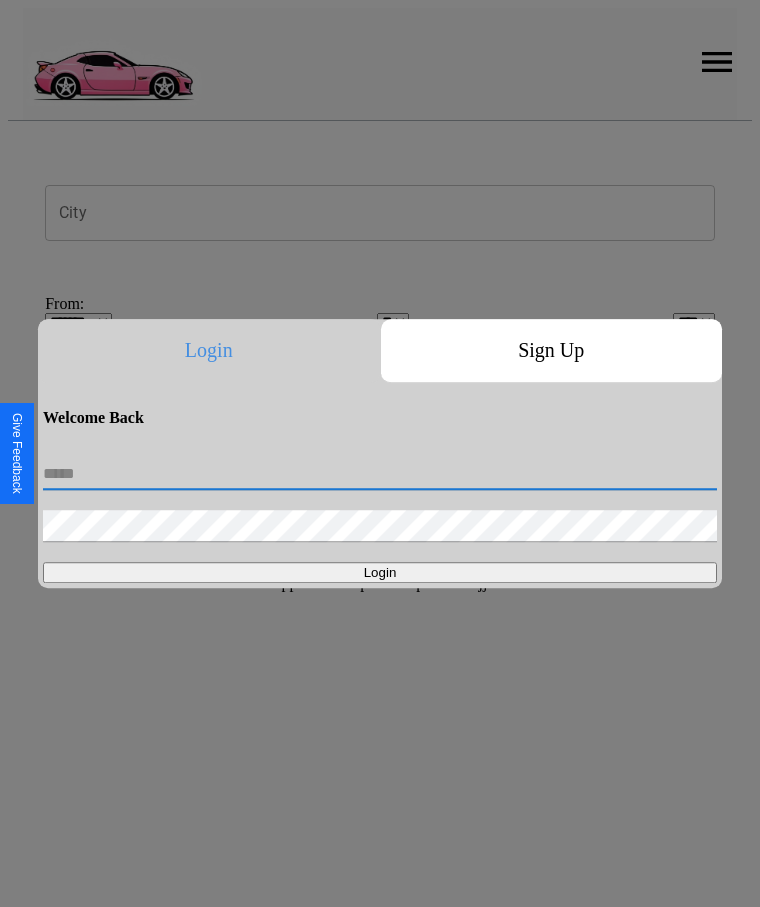 click at bounding box center [380, 474] 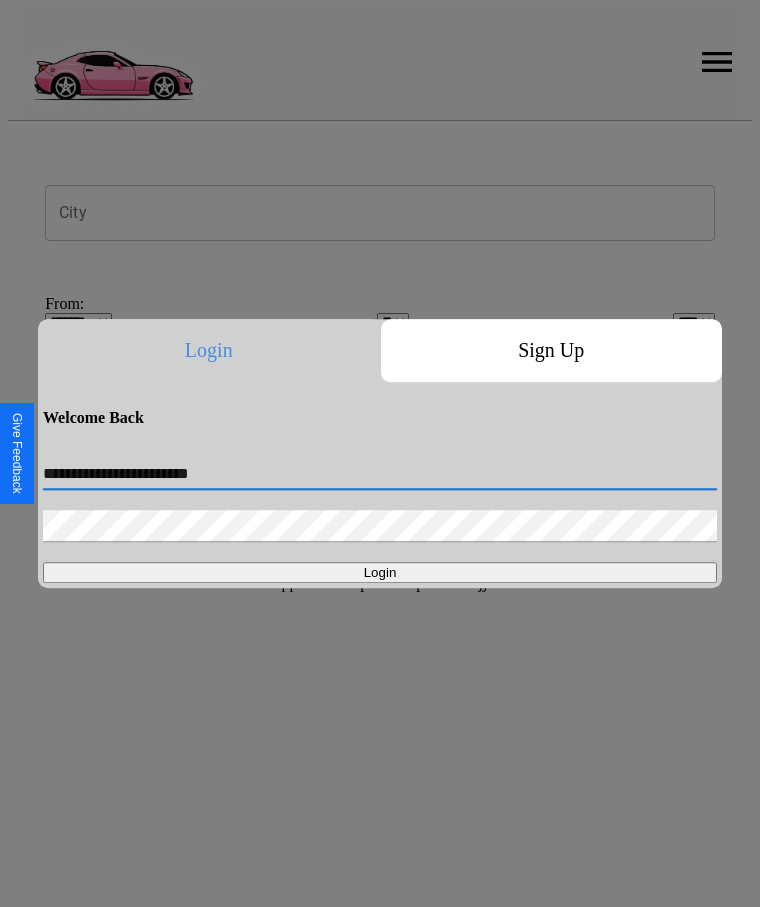 type on "**********" 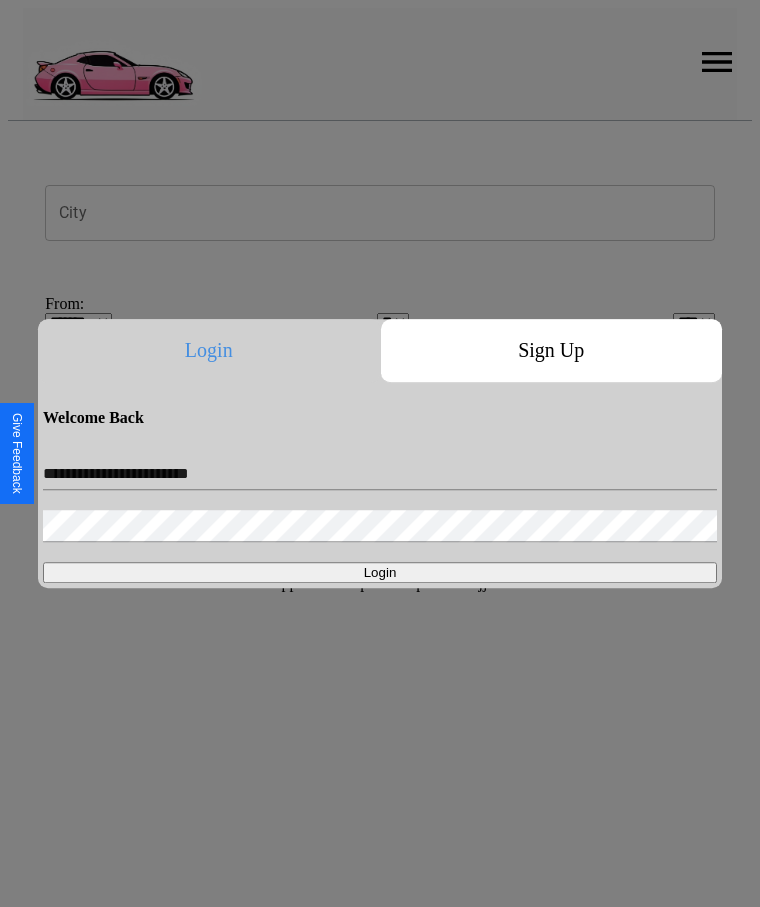 click on "Login" at bounding box center (380, 572) 